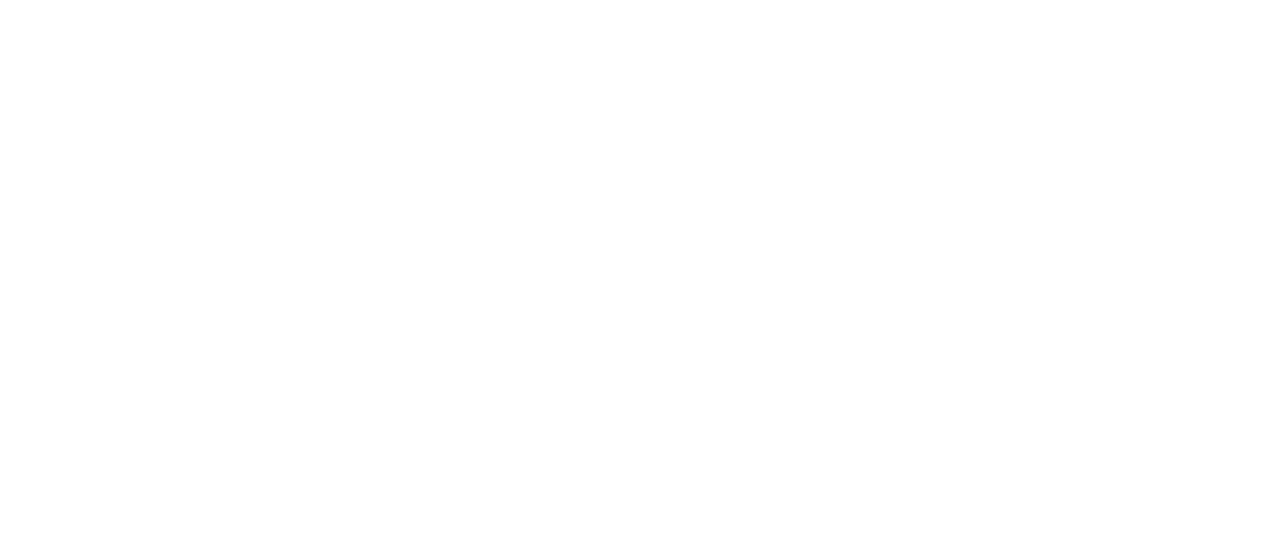 scroll, scrollTop: 0, scrollLeft: 0, axis: both 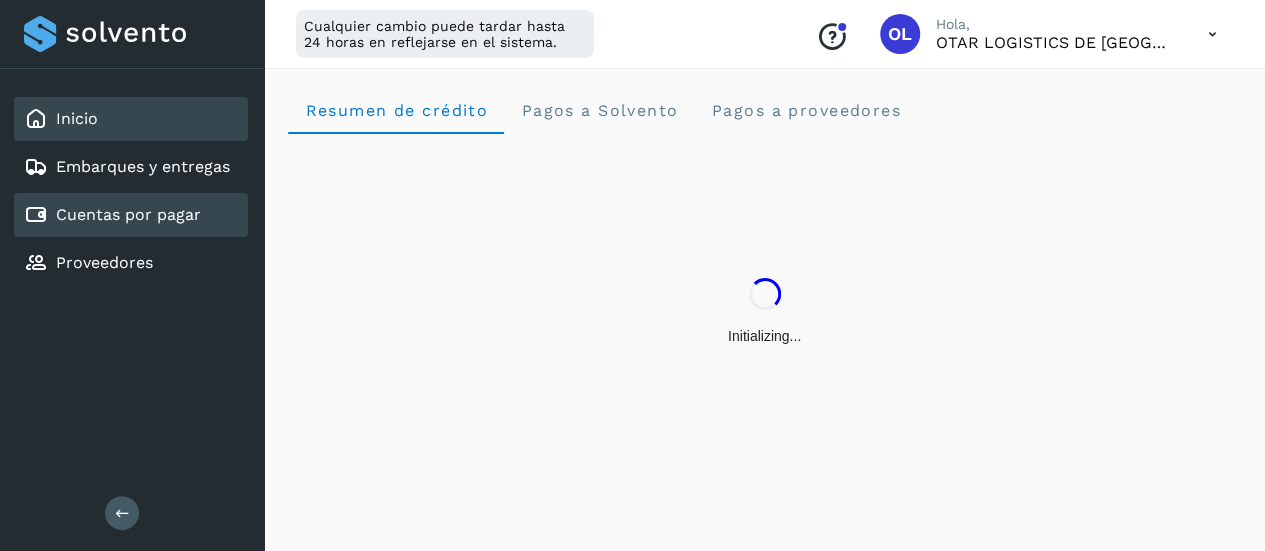 click on "Cuentas por pagar" at bounding box center (128, 214) 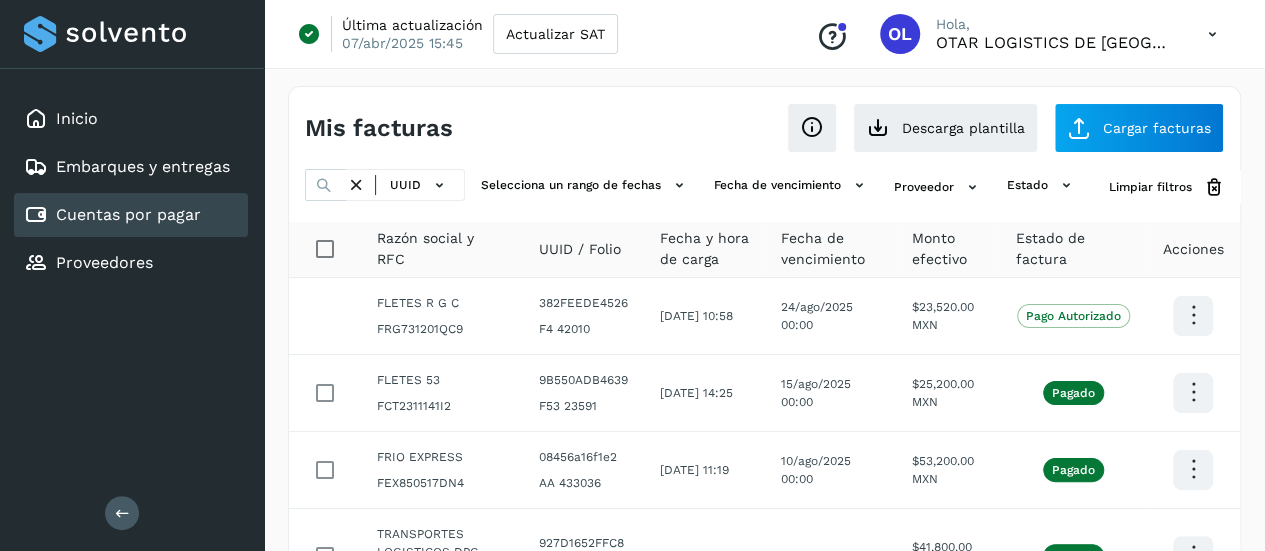 click on "Mis facturas" at bounding box center [535, 128] 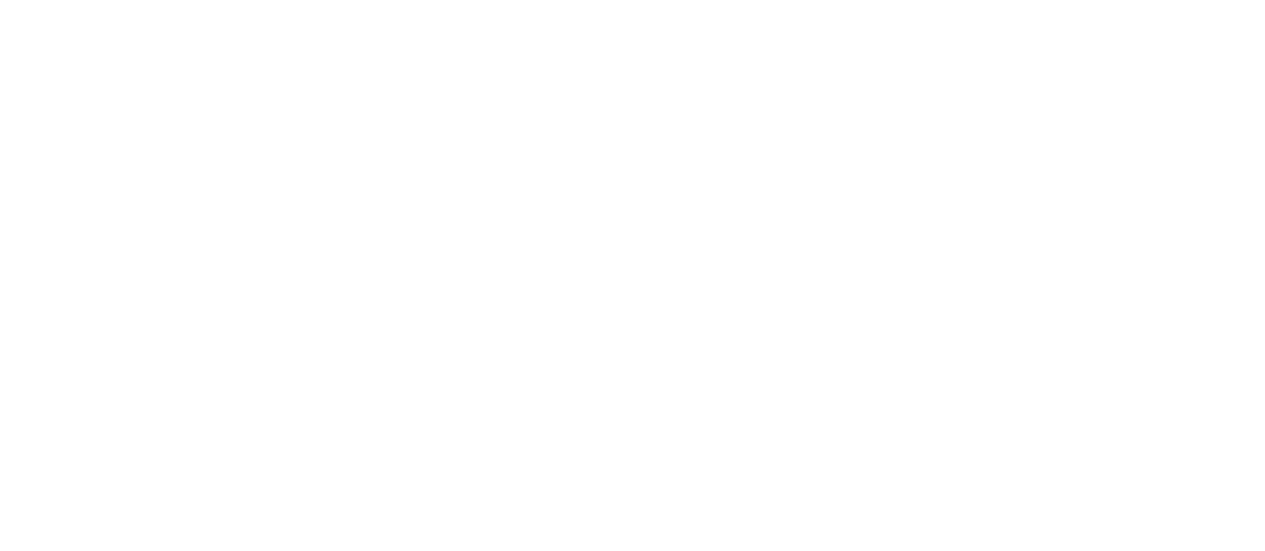 scroll, scrollTop: 0, scrollLeft: 0, axis: both 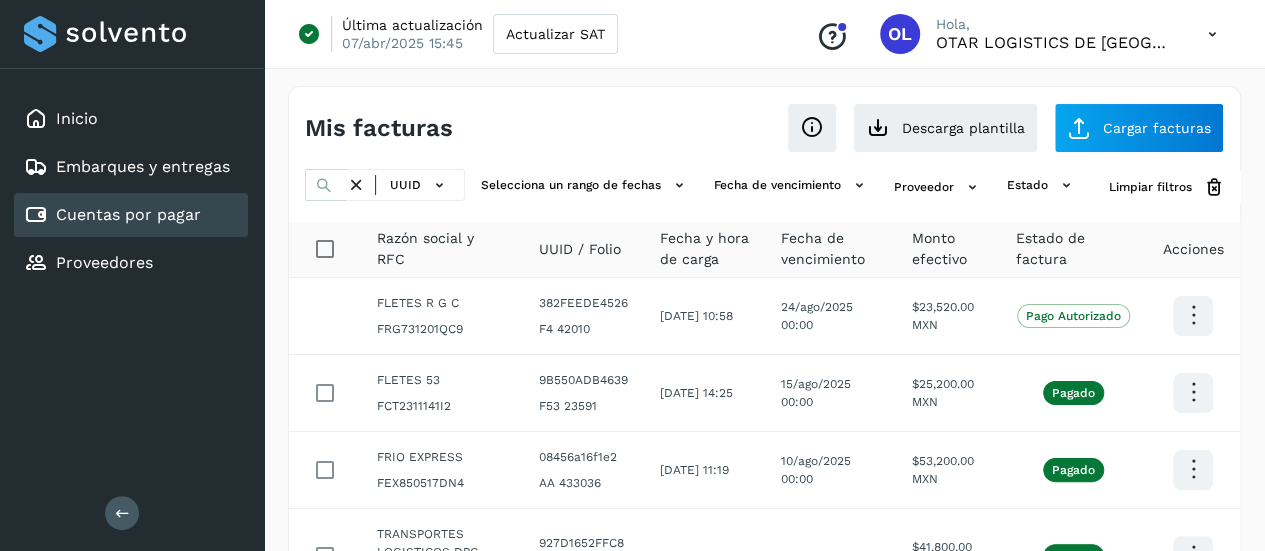 click on "Mis facturas" at bounding box center [535, 128] 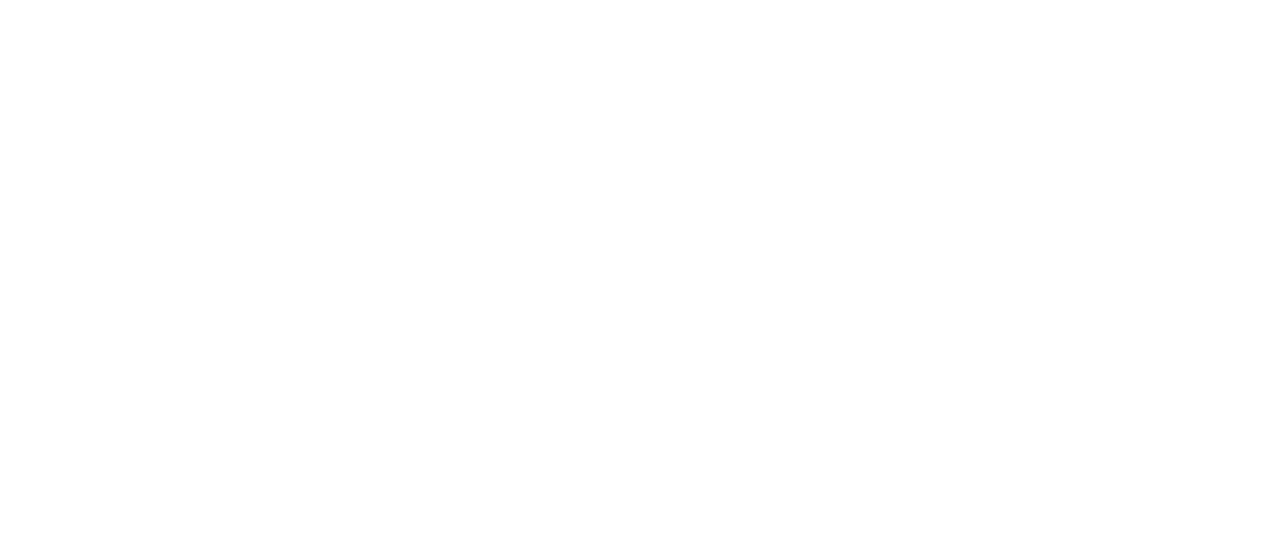 scroll, scrollTop: 0, scrollLeft: 0, axis: both 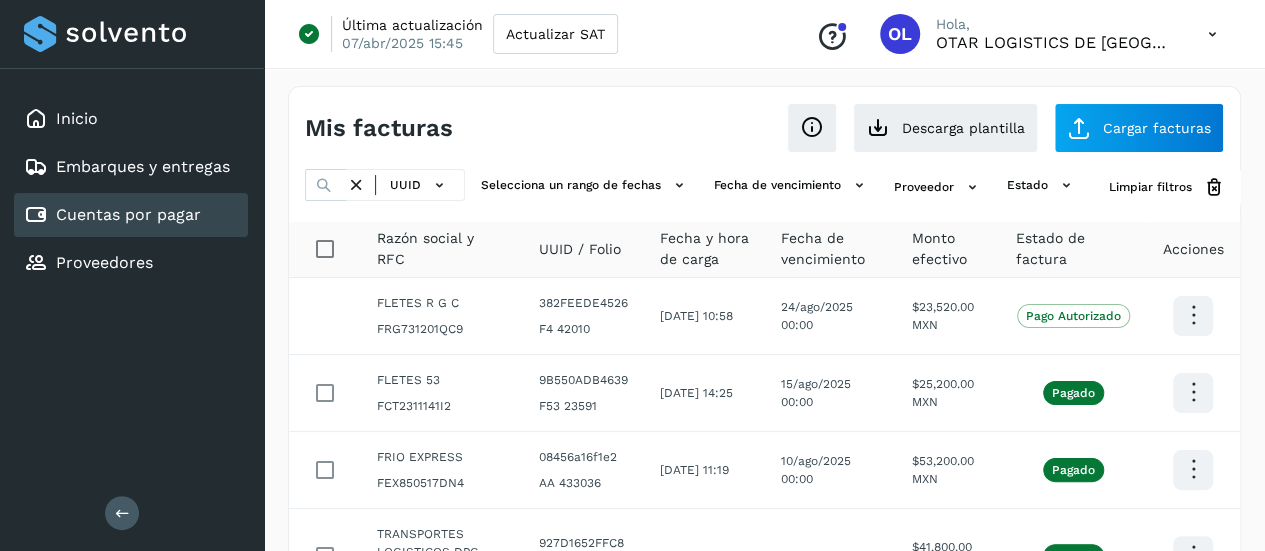 click on "Mis facturas
Ver instrucciones para cargar Facturas
Descarga plantilla Cargar facturas" at bounding box center (764, 120) 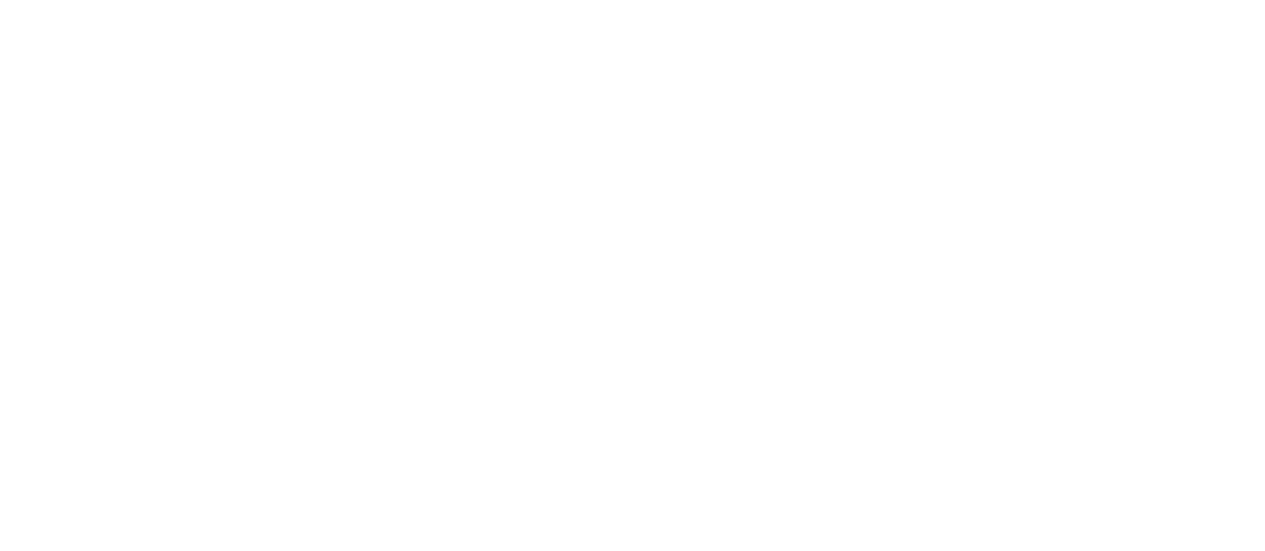 scroll, scrollTop: 0, scrollLeft: 0, axis: both 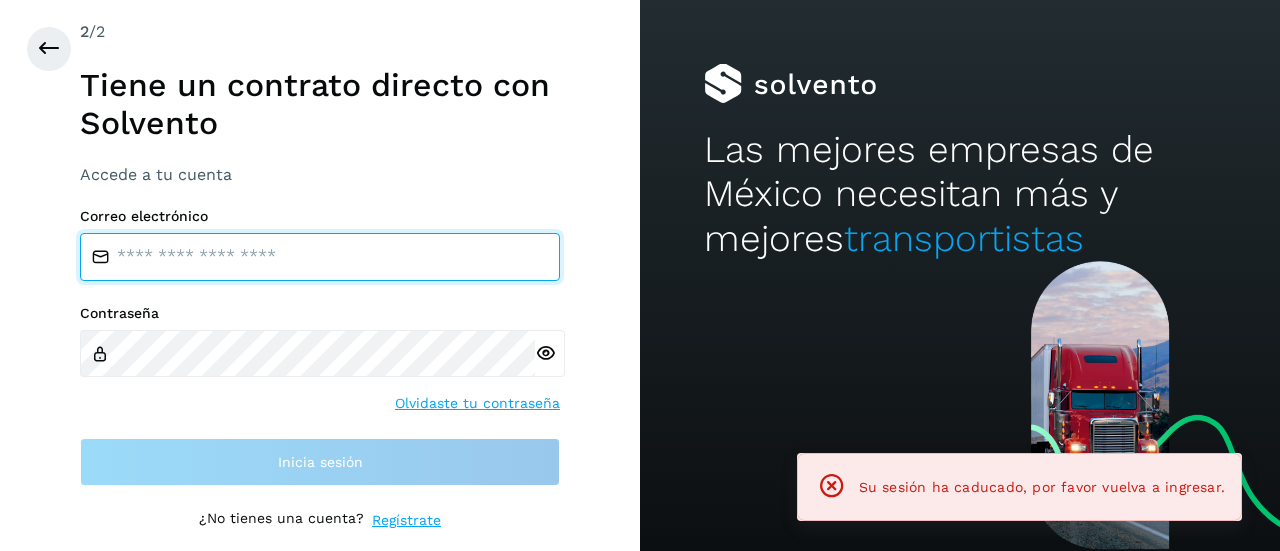 click at bounding box center (320, 257) 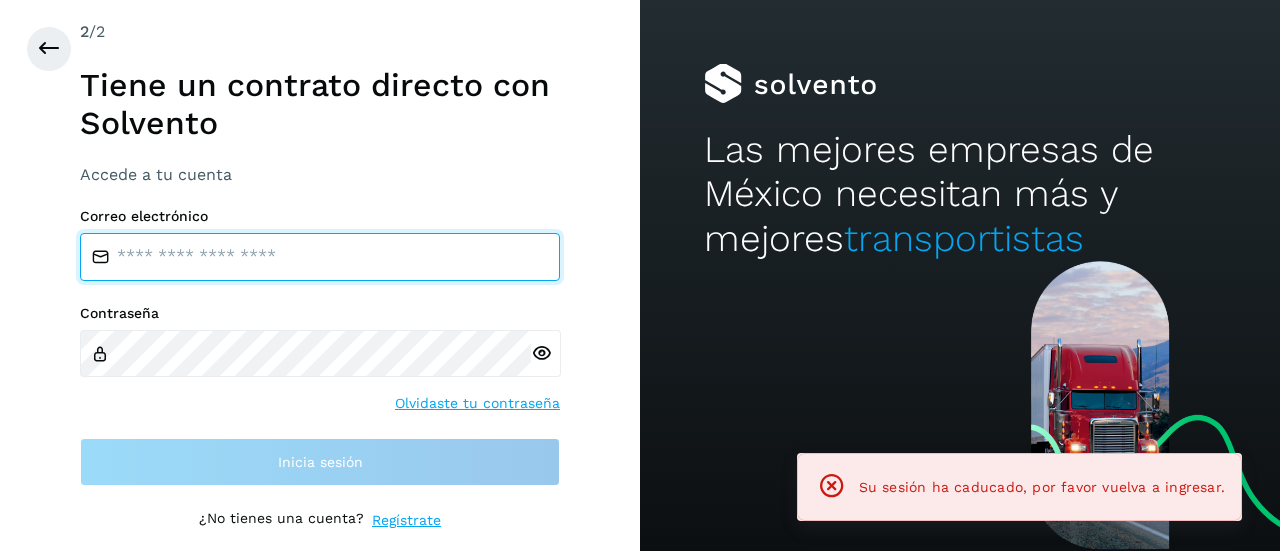 type on "**********" 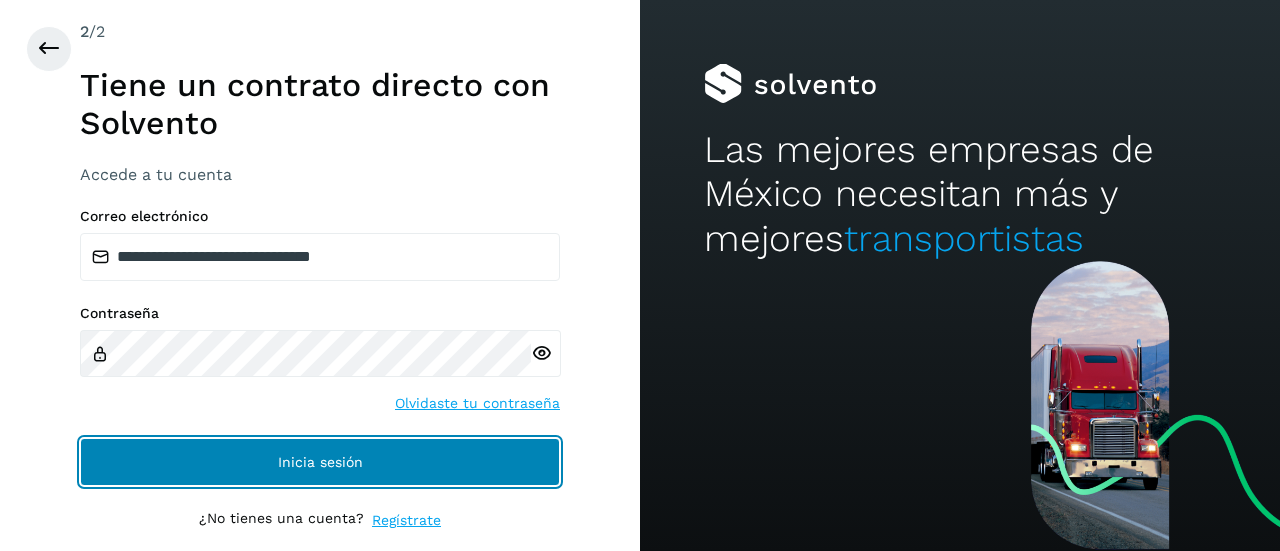 click on "Inicia sesión" at bounding box center (320, 462) 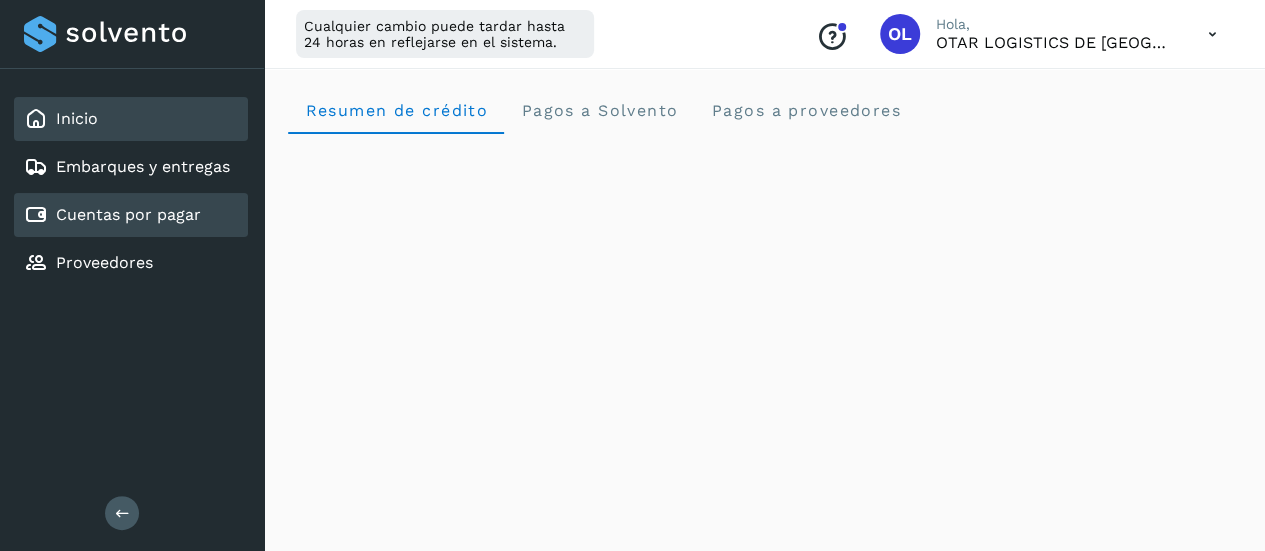 click on "Cuentas por pagar" at bounding box center [128, 214] 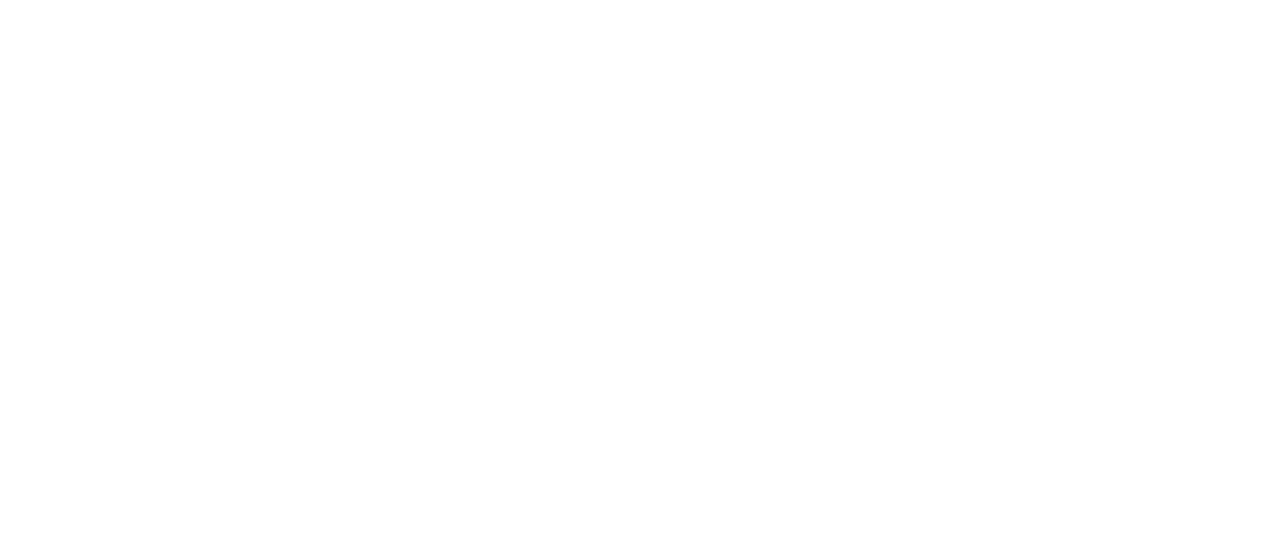 scroll, scrollTop: 0, scrollLeft: 0, axis: both 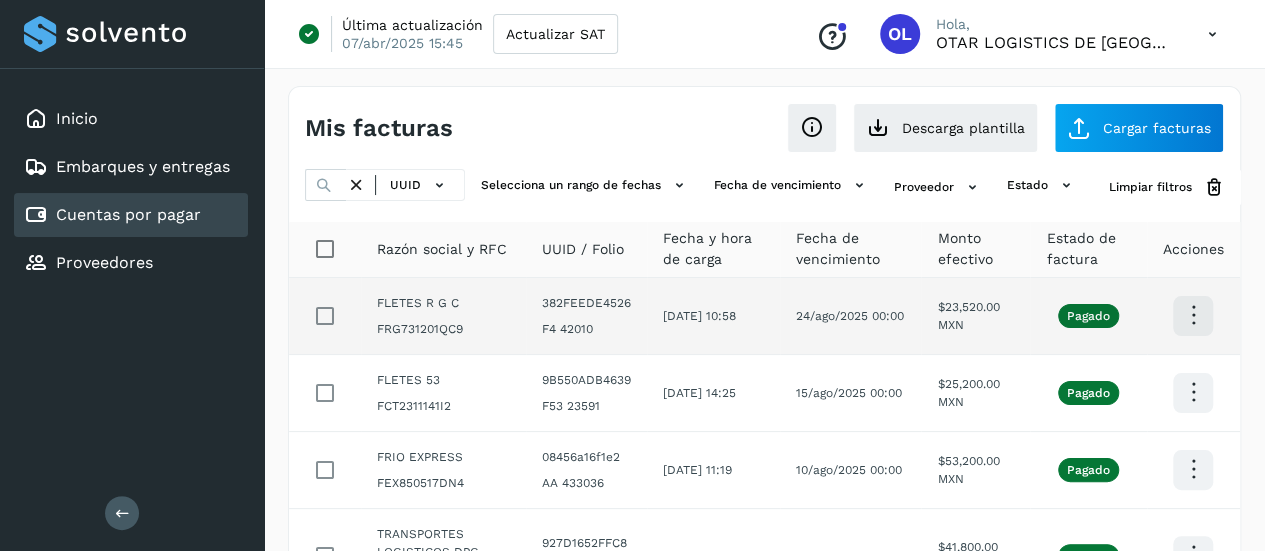 click at bounding box center [1193, 315] 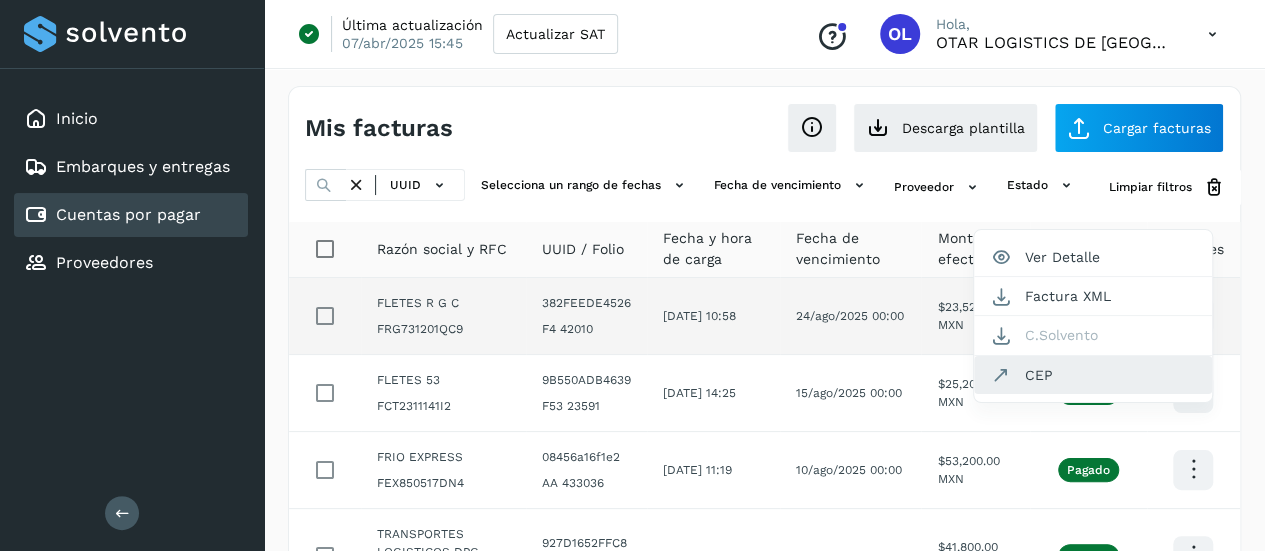 click on "CEP" 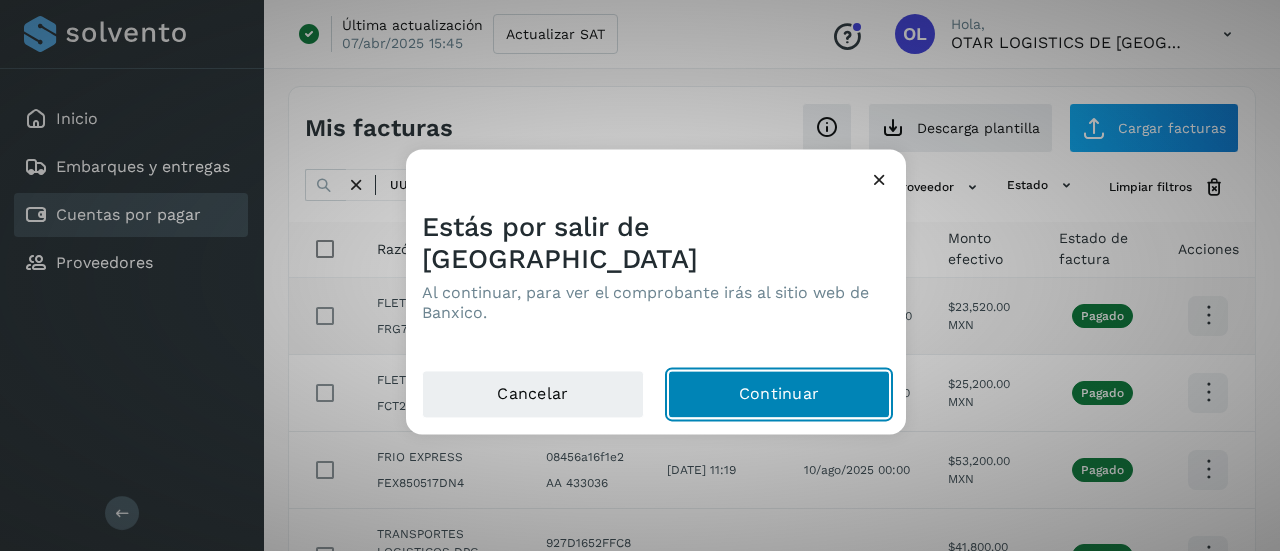 click on "Continuar" 